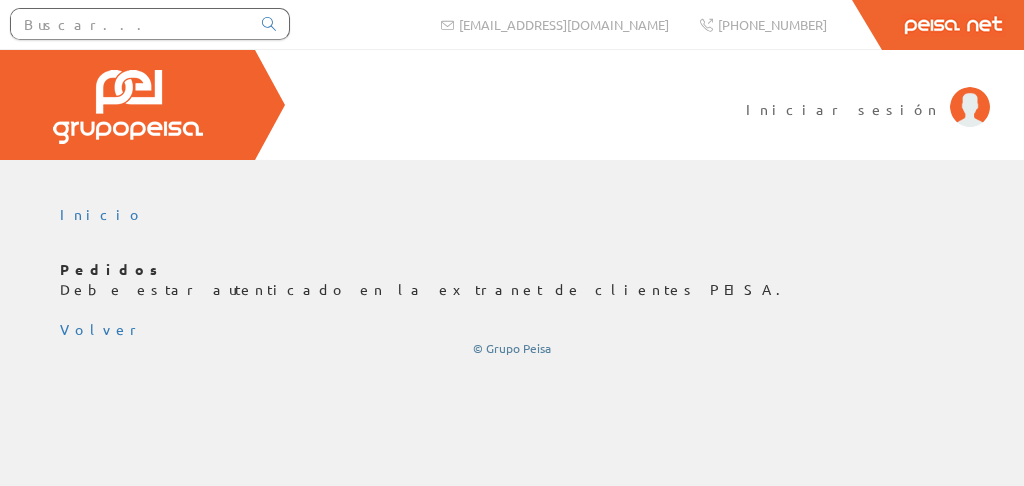 scroll, scrollTop: 0, scrollLeft: 0, axis: both 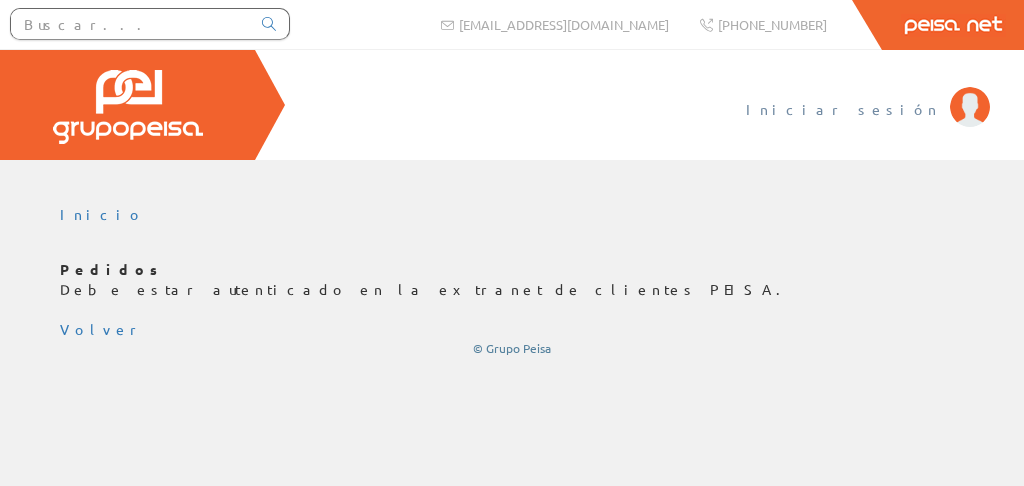 click on "Iniciar sesión" at bounding box center [843, 109] 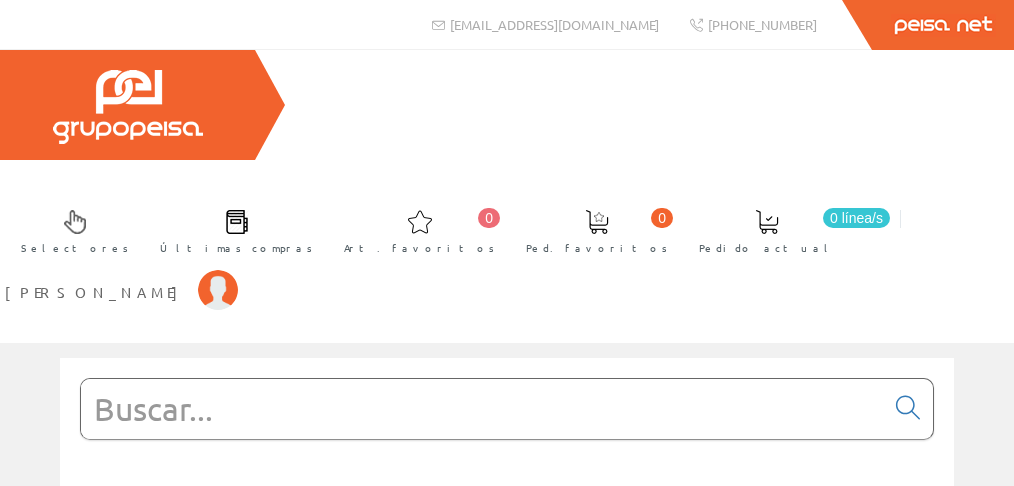 scroll, scrollTop: 0, scrollLeft: 0, axis: both 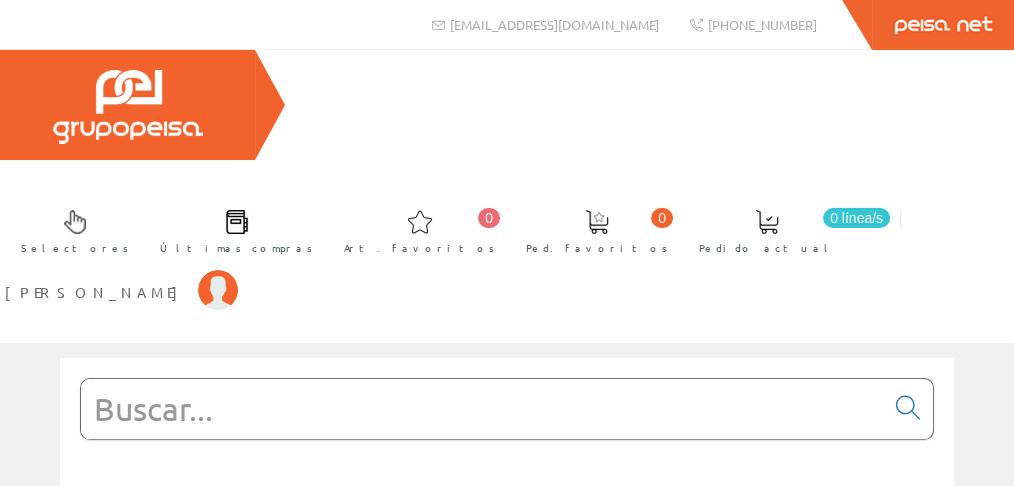 drag, startPoint x: 580, startPoint y: 179, endPoint x: 671, endPoint y: 145, distance: 97.144226 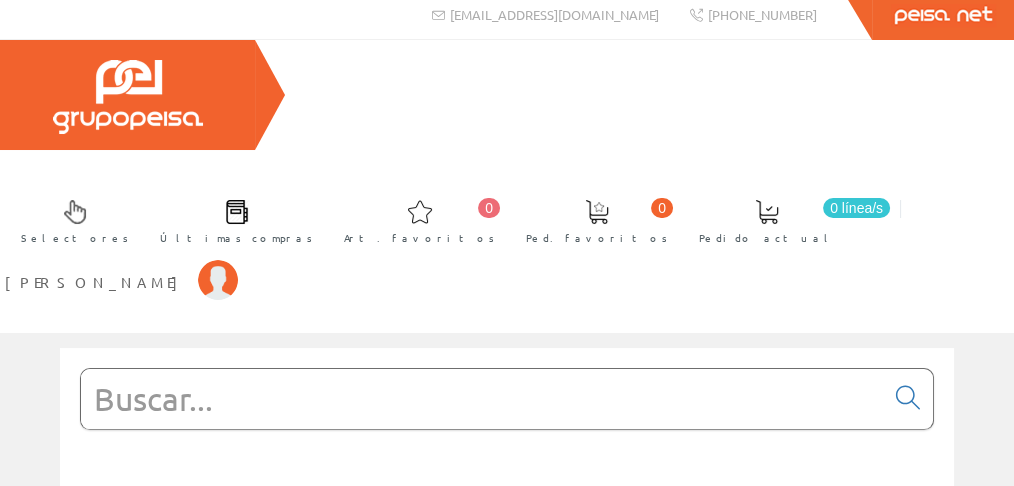 scroll, scrollTop: 11, scrollLeft: 0, axis: vertical 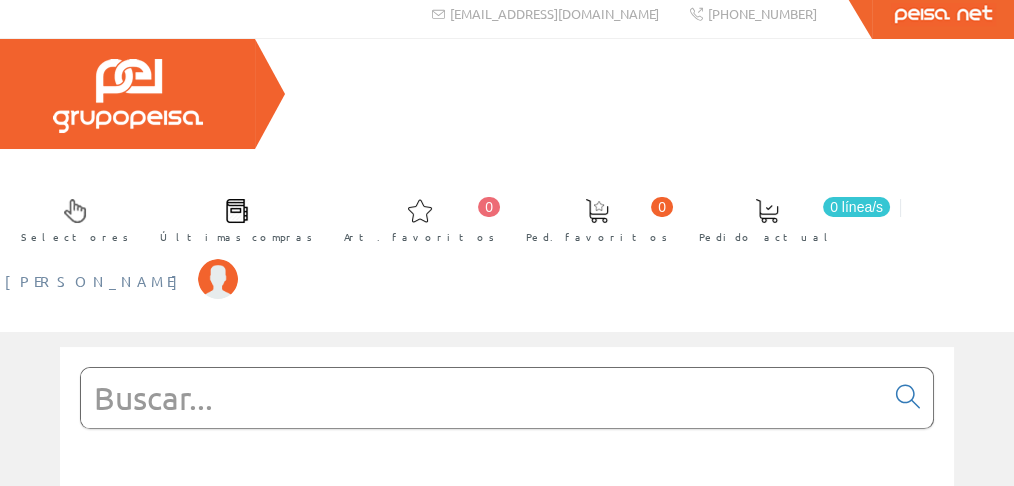 click on "[PERSON_NAME]" at bounding box center [96, 281] 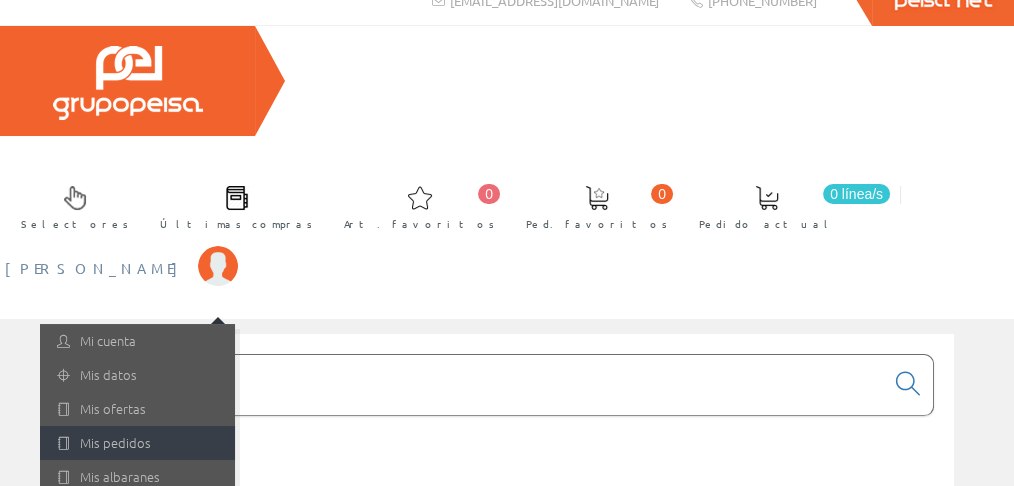 scroll, scrollTop: 60, scrollLeft: 0, axis: vertical 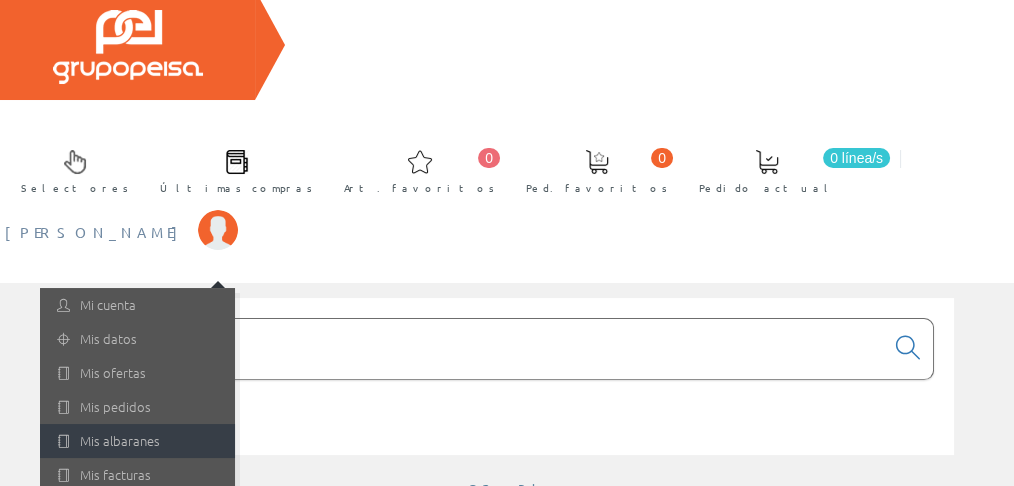 click on "Mis albaranes" at bounding box center (137, 441) 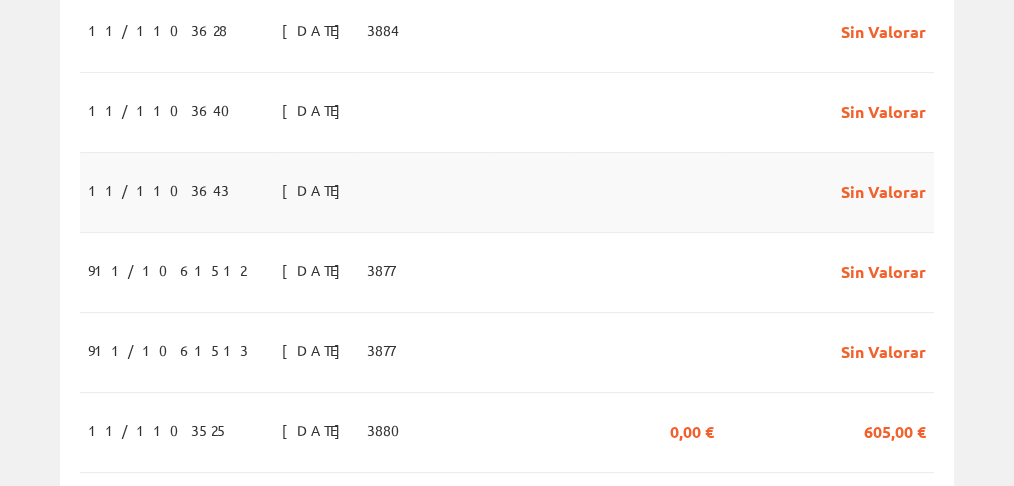 scroll, scrollTop: 733, scrollLeft: 0, axis: vertical 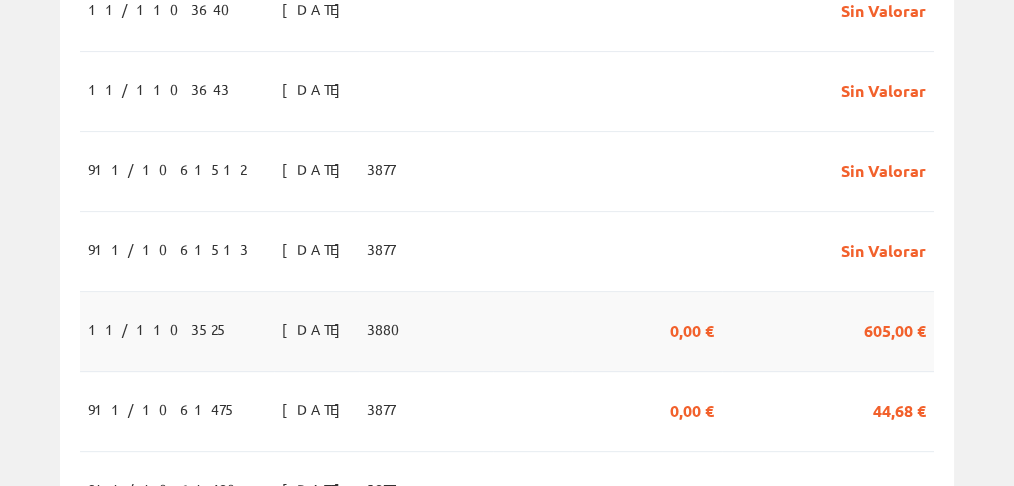 click on "3880" at bounding box center [426, 332] 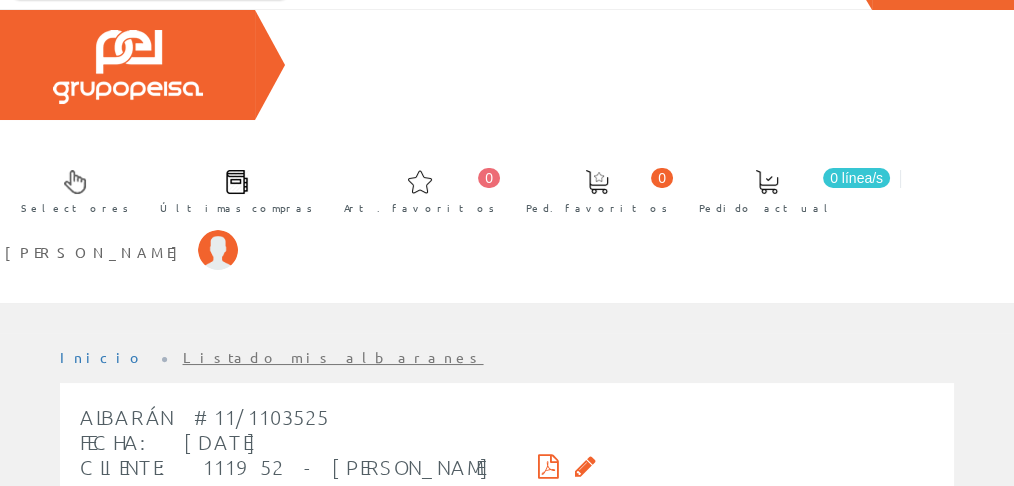 scroll, scrollTop: 0, scrollLeft: 0, axis: both 